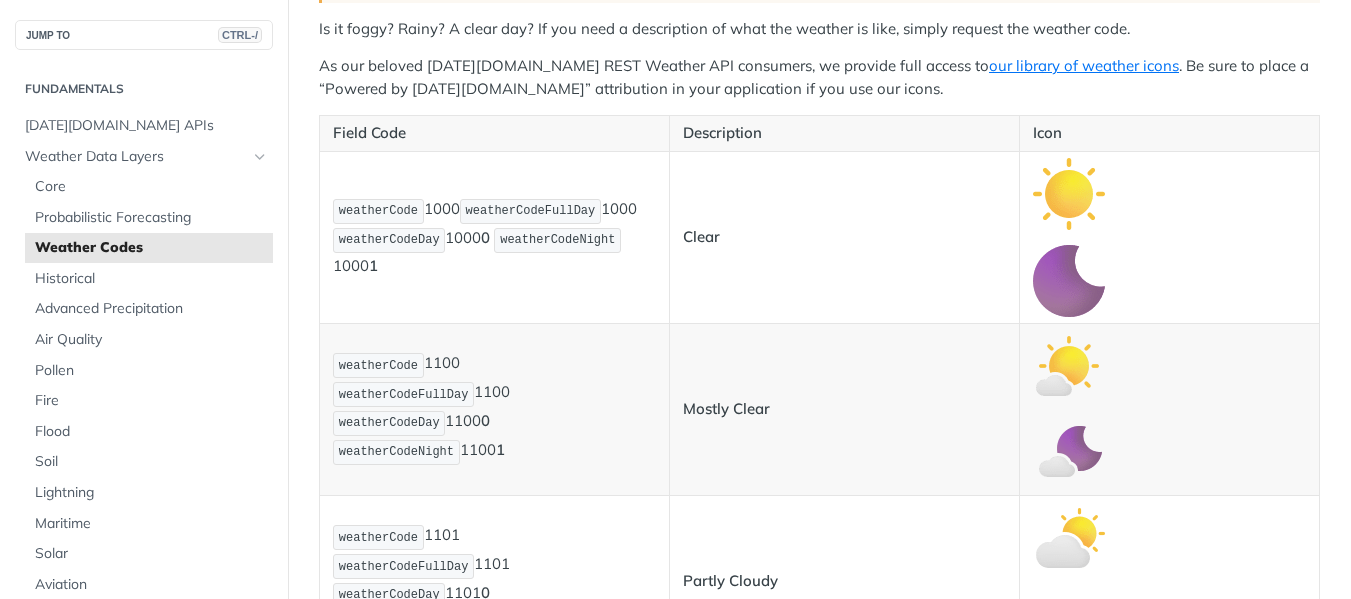 scroll, scrollTop: 500, scrollLeft: 0, axis: vertical 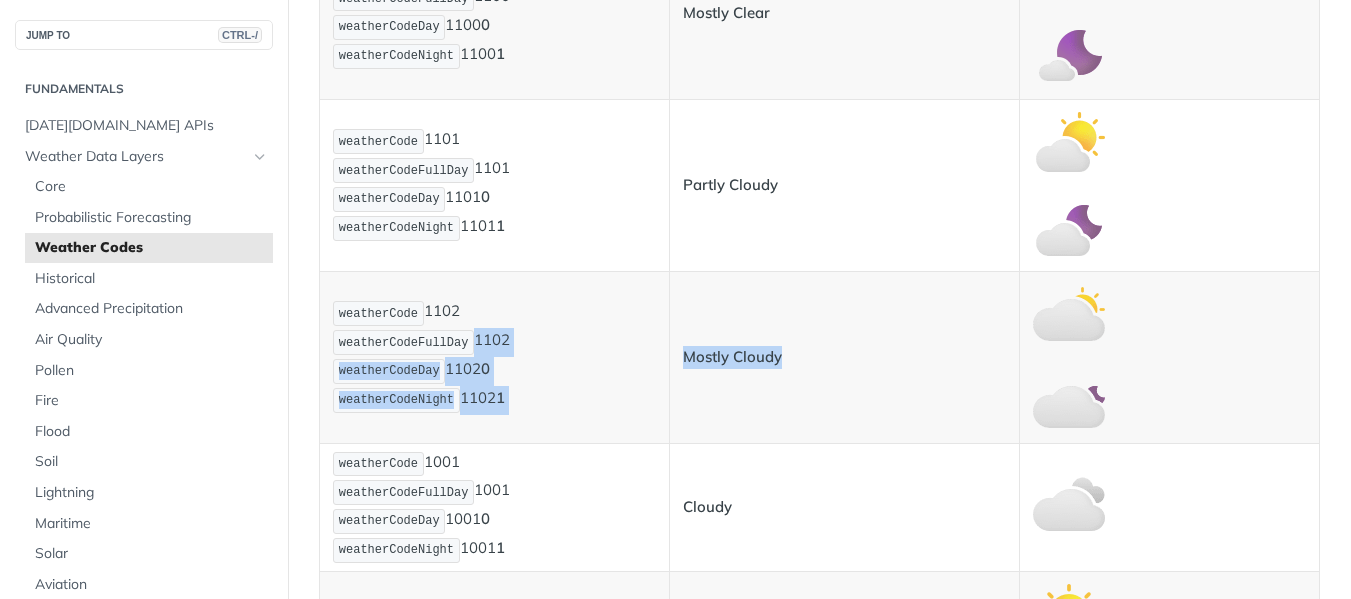 drag, startPoint x: 778, startPoint y: 357, endPoint x: 668, endPoint y: 357, distance: 110 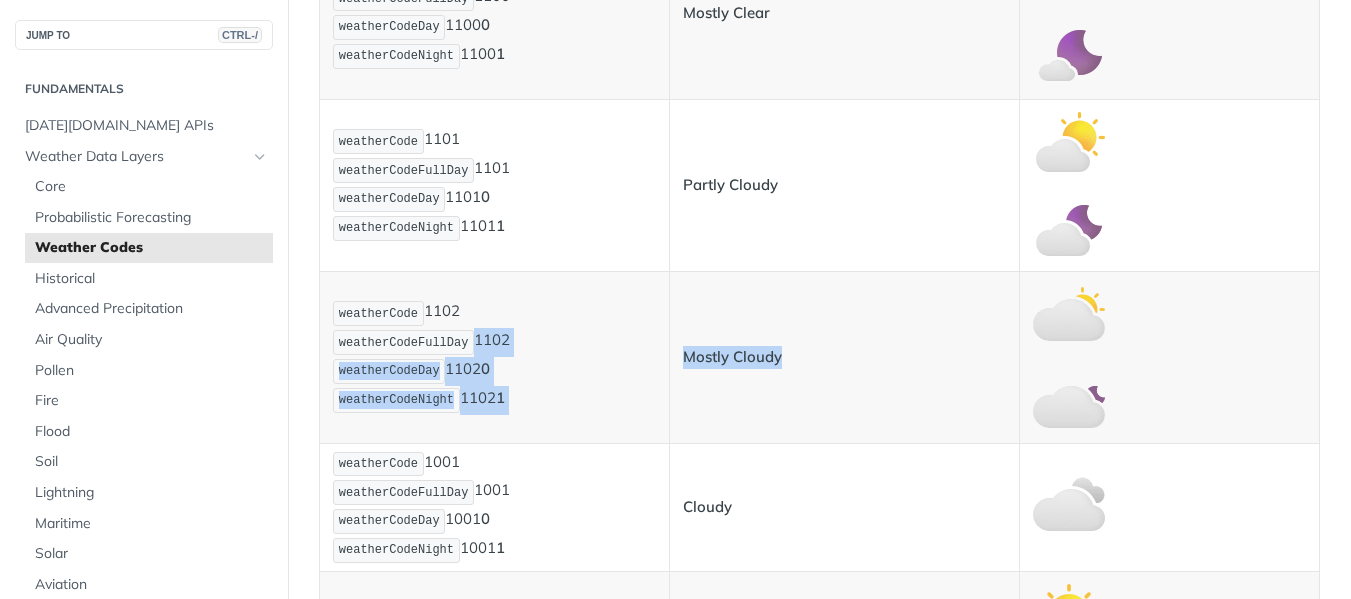 copy on "1102
weatherCodeDay  1102 0
weatherCodeNight  1102 1 Mostly Cloudy" 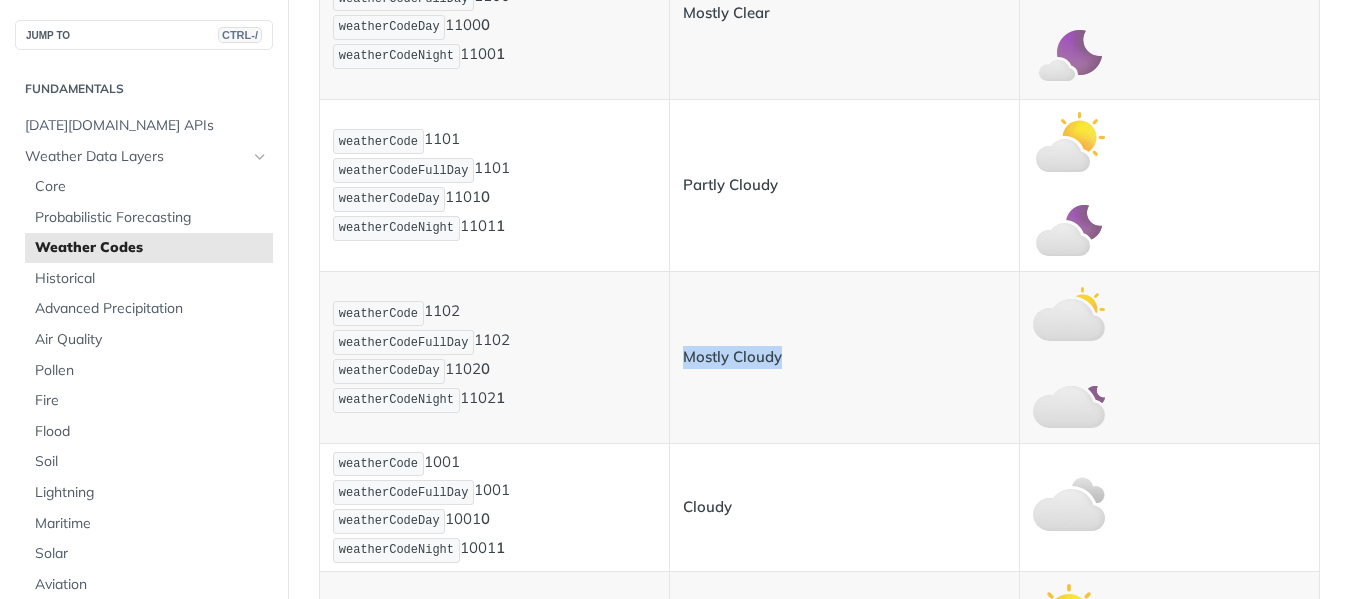drag, startPoint x: 797, startPoint y: 357, endPoint x: 685, endPoint y: 356, distance: 112.00446 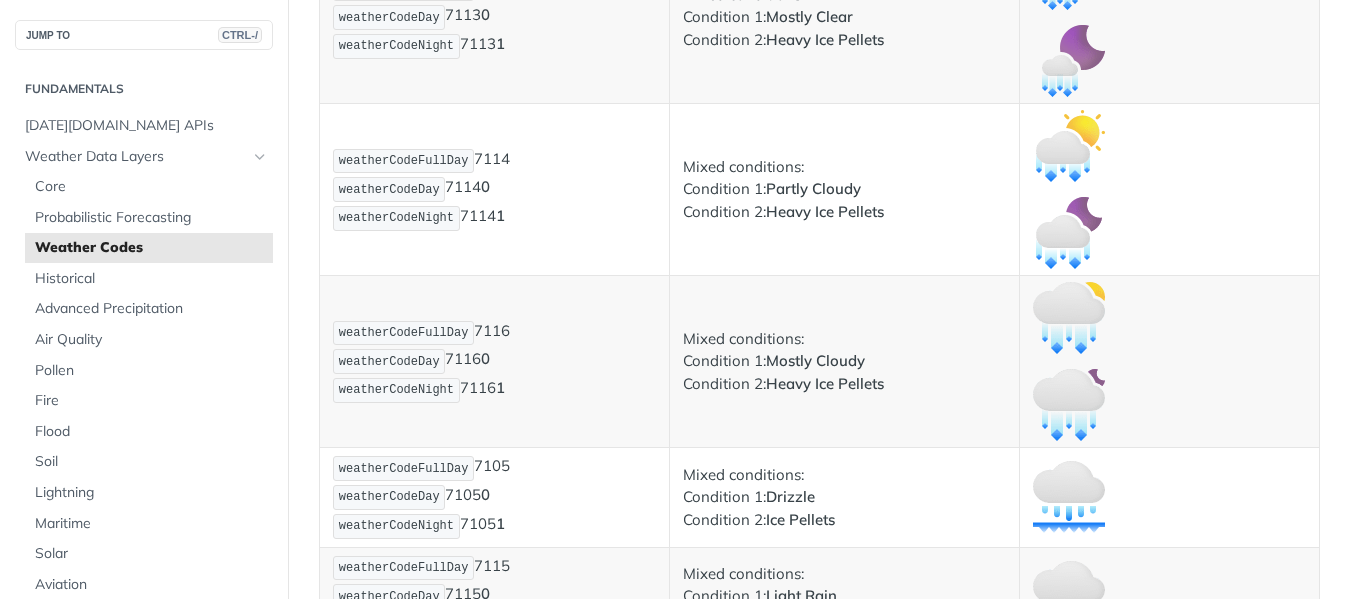scroll, scrollTop: 13167, scrollLeft: 0, axis: vertical 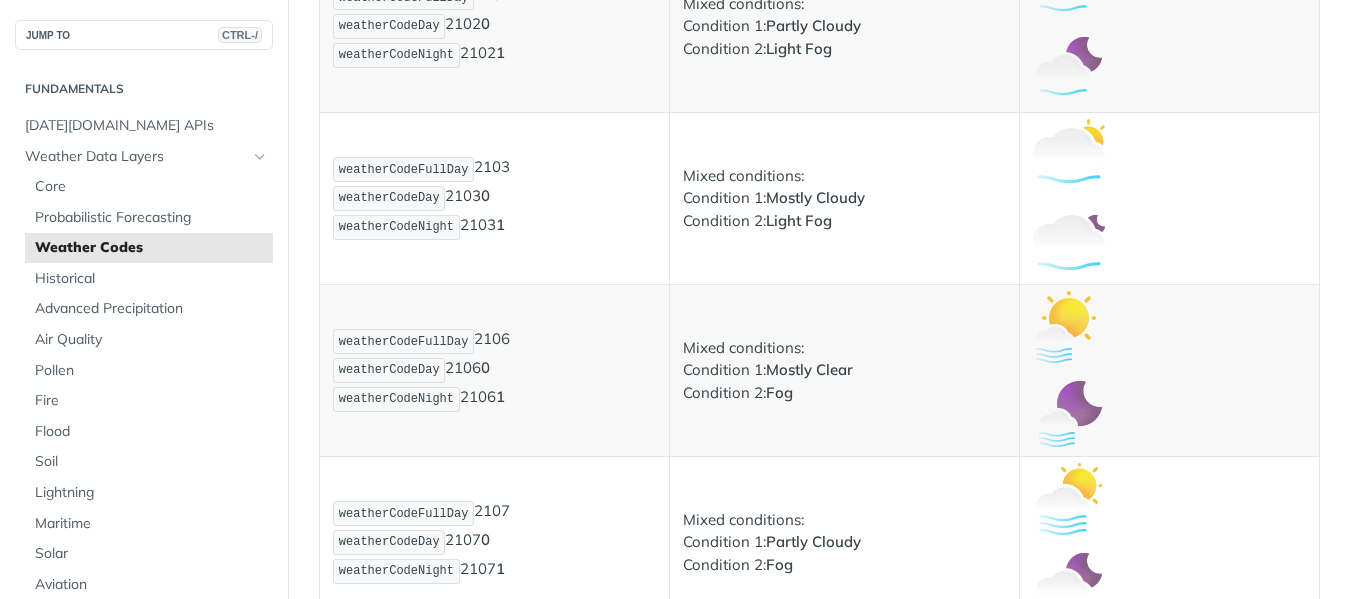 click at bounding box center [1069, 242] 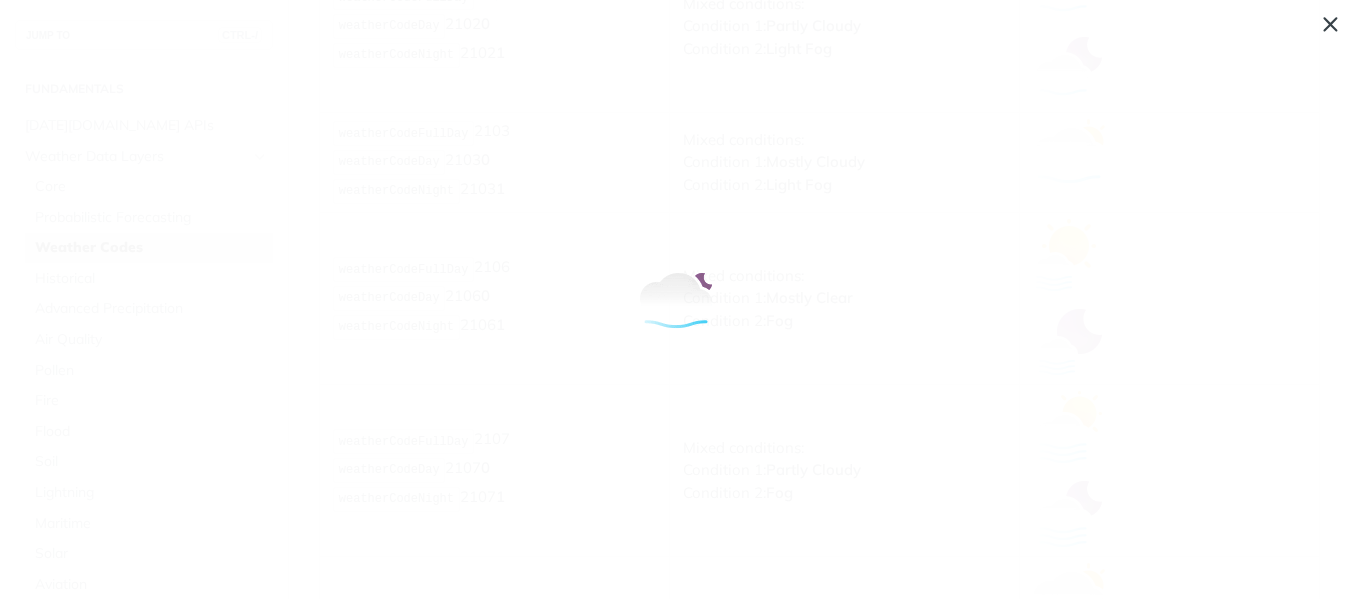 drag, startPoint x: 618, startPoint y: 279, endPoint x: 1046, endPoint y: 347, distance: 433.3682 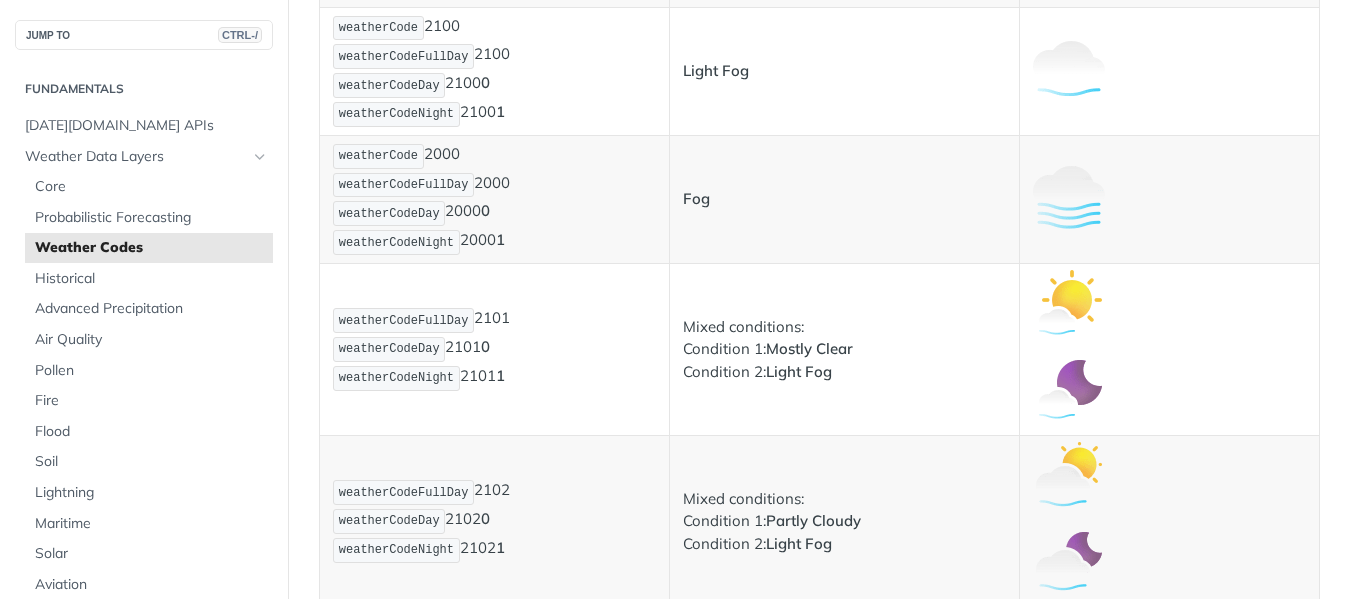 scroll, scrollTop: 1397, scrollLeft: 0, axis: vertical 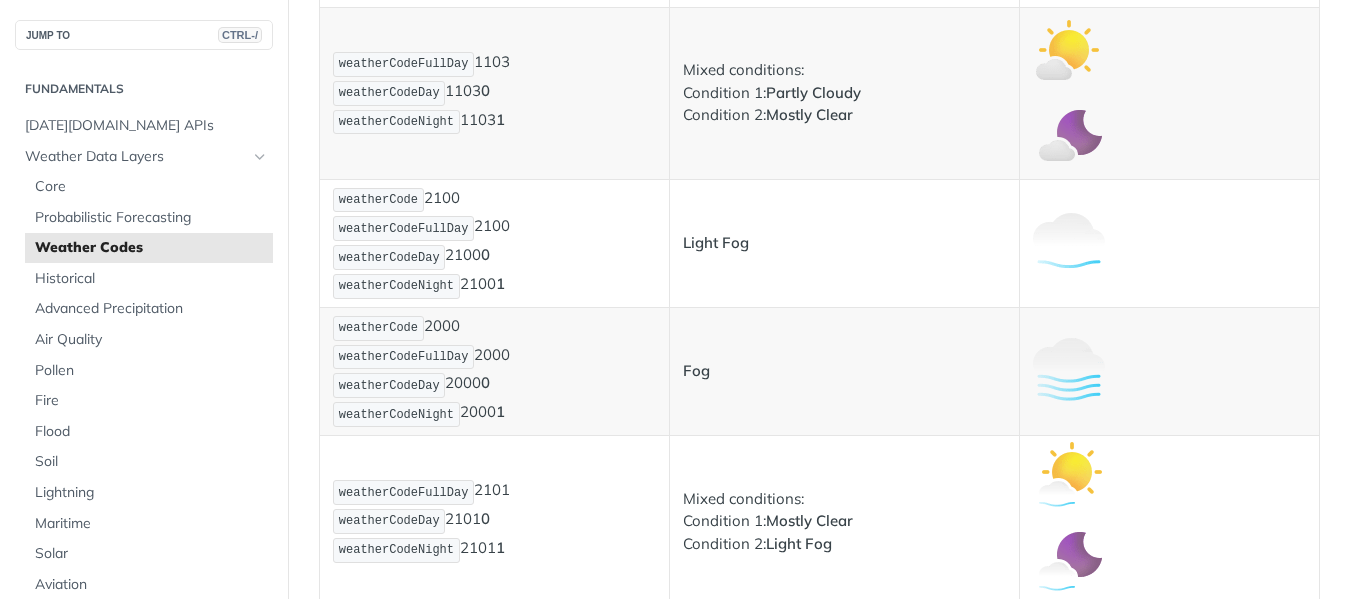 click at bounding box center [1069, 371] 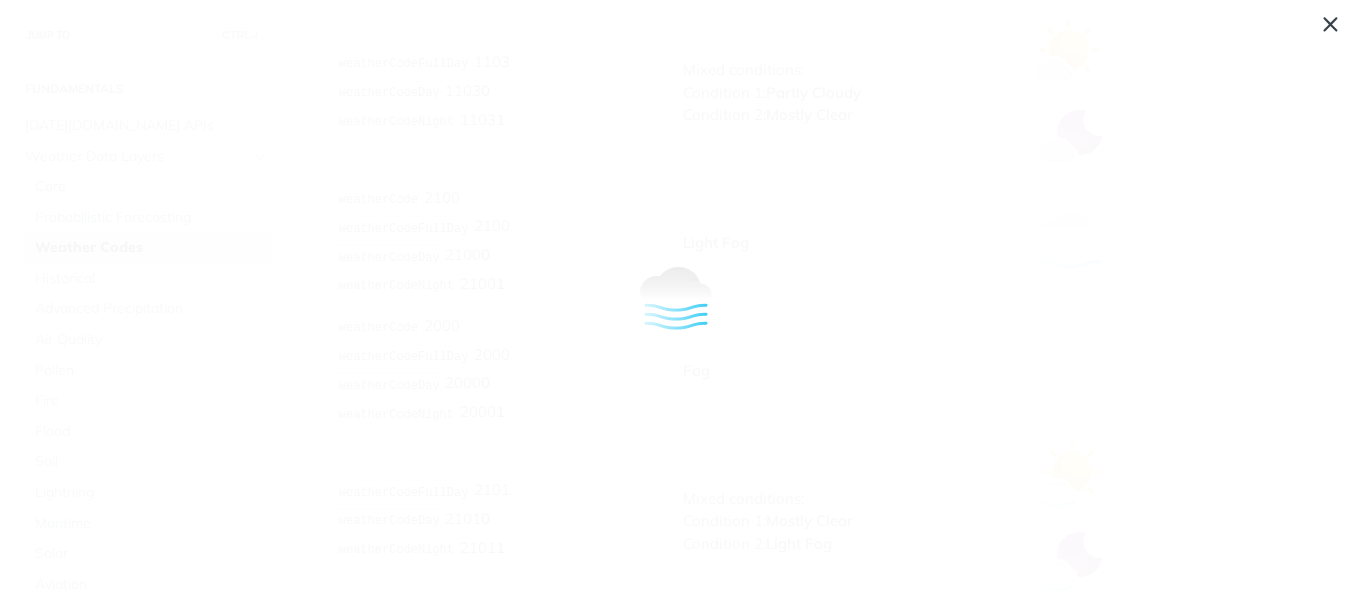 drag, startPoint x: 705, startPoint y: 292, endPoint x: 1333, endPoint y: 22, distance: 683.5817 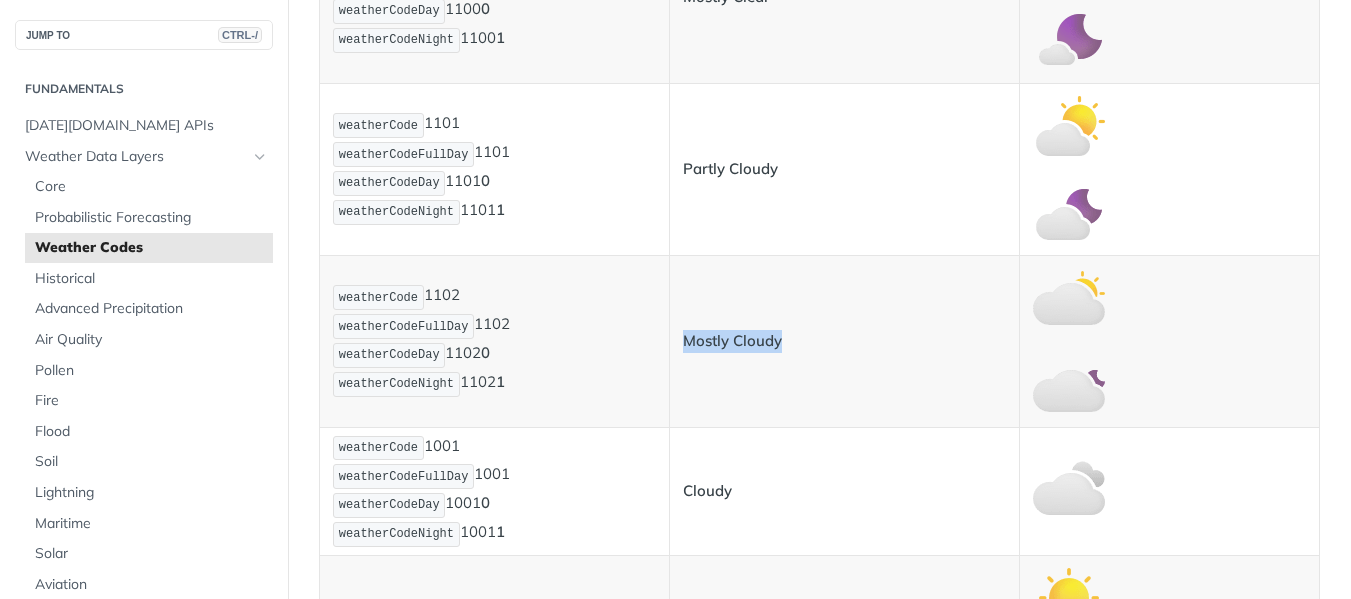 scroll, scrollTop: 897, scrollLeft: 0, axis: vertical 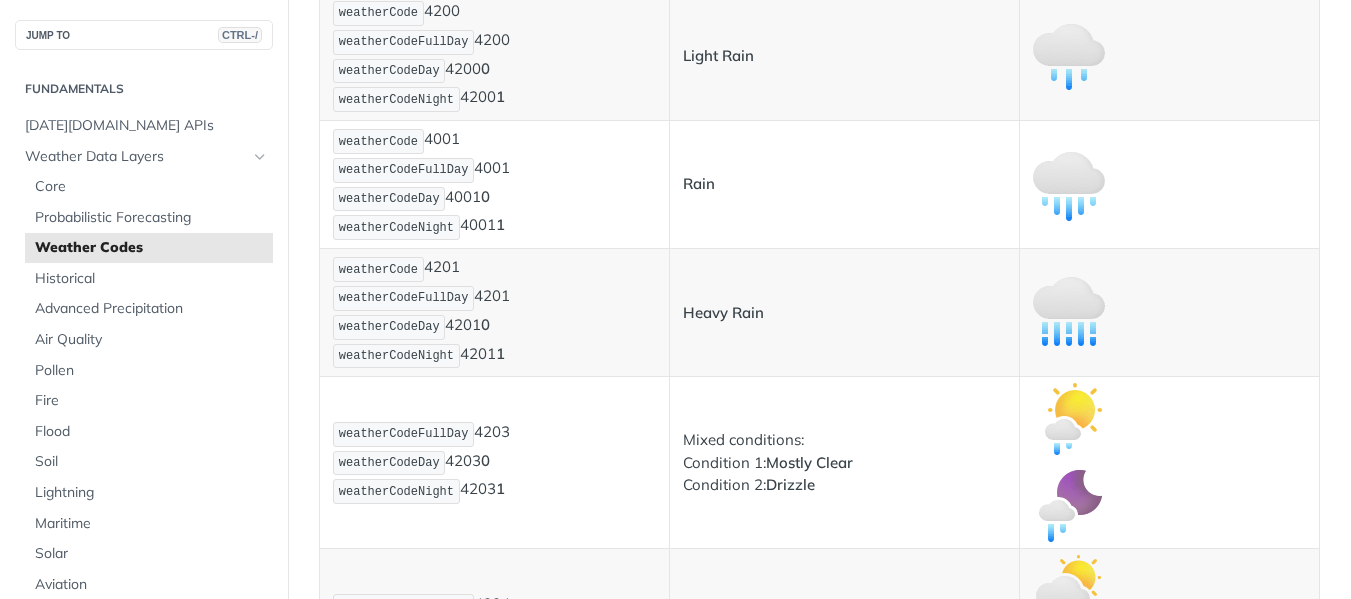 drag, startPoint x: 460, startPoint y: 141, endPoint x: 423, endPoint y: 140, distance: 37.01351 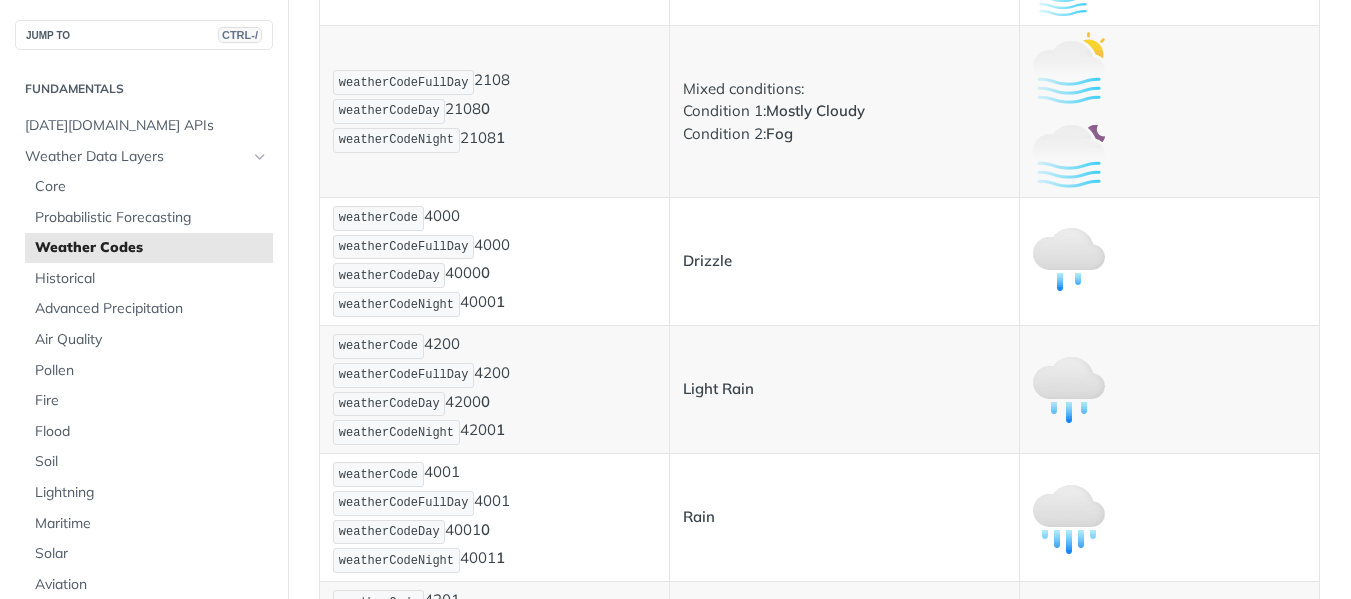 scroll, scrollTop: 2833, scrollLeft: 0, axis: vertical 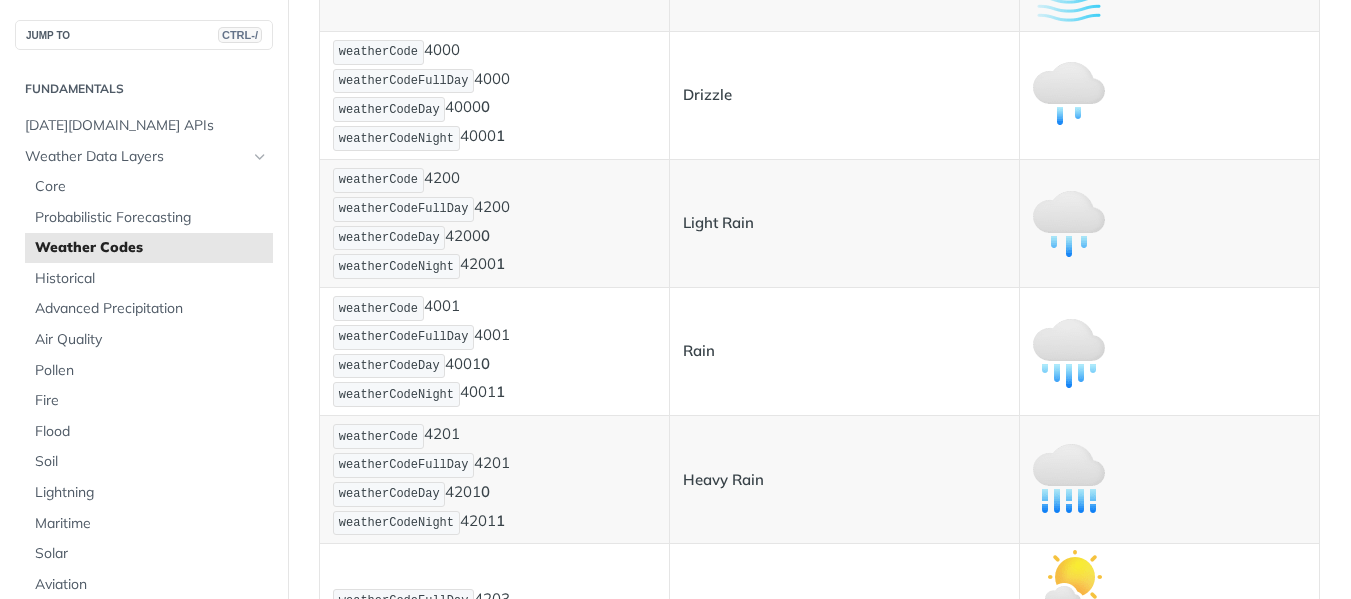 drag, startPoint x: 512, startPoint y: 76, endPoint x: 469, endPoint y: 78, distance: 43.046486 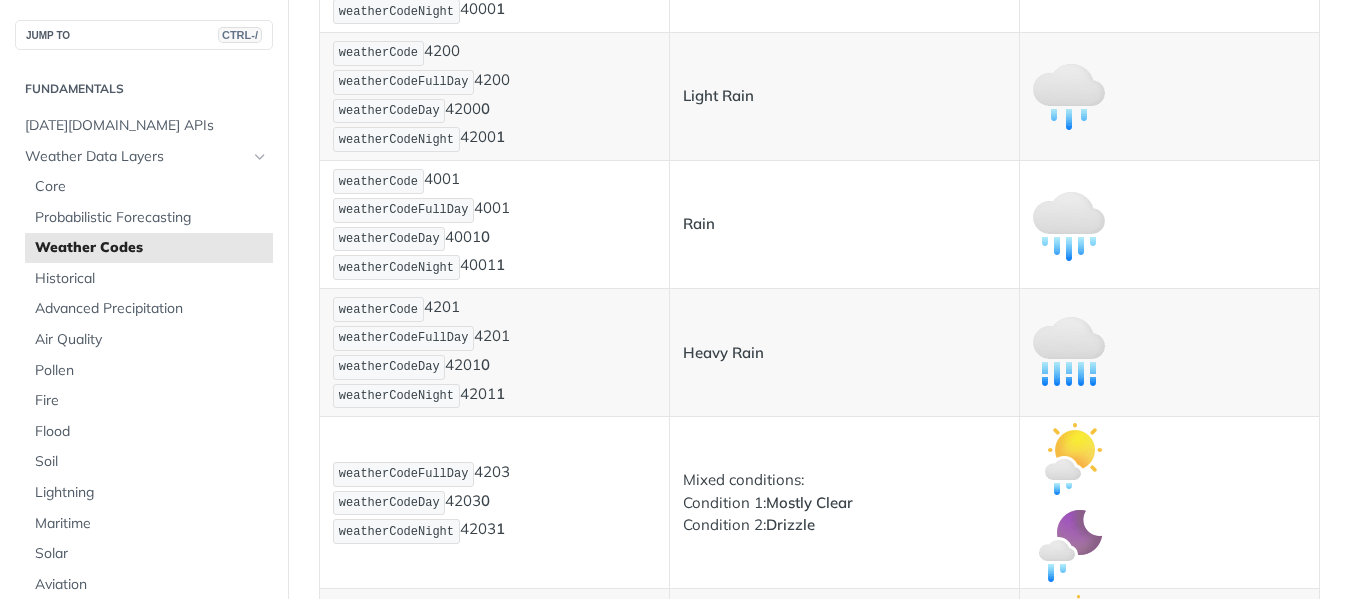 scroll, scrollTop: 3000, scrollLeft: 0, axis: vertical 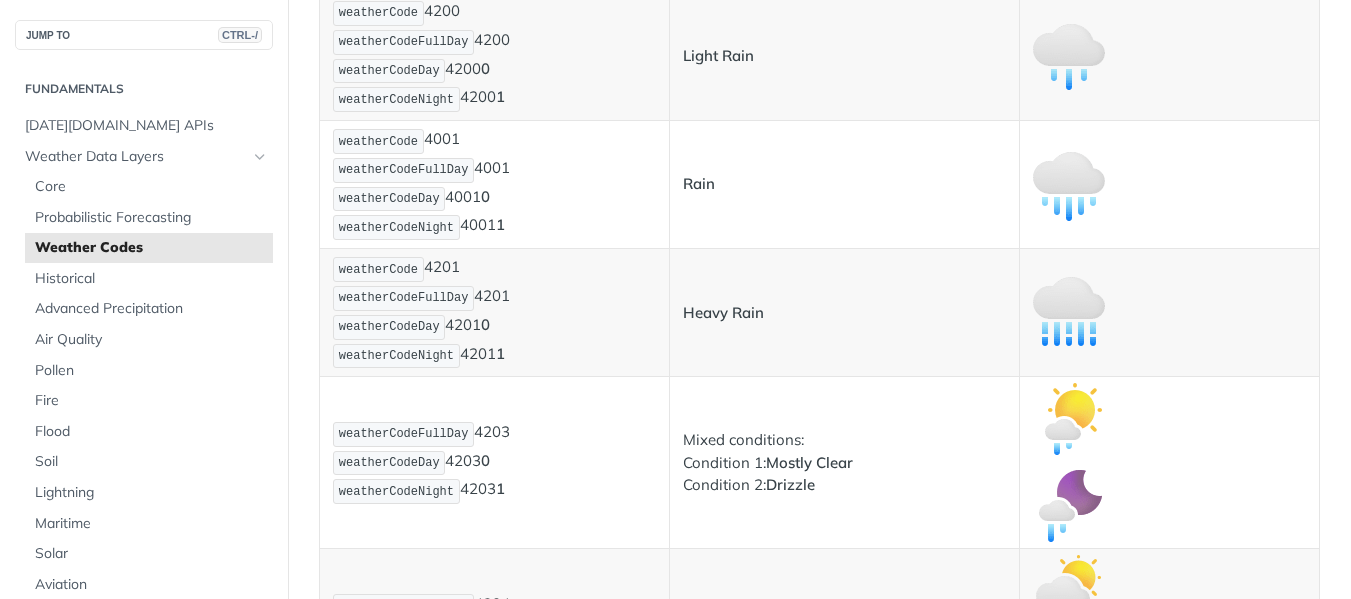 drag, startPoint x: 461, startPoint y: 272, endPoint x: 423, endPoint y: 272, distance: 38 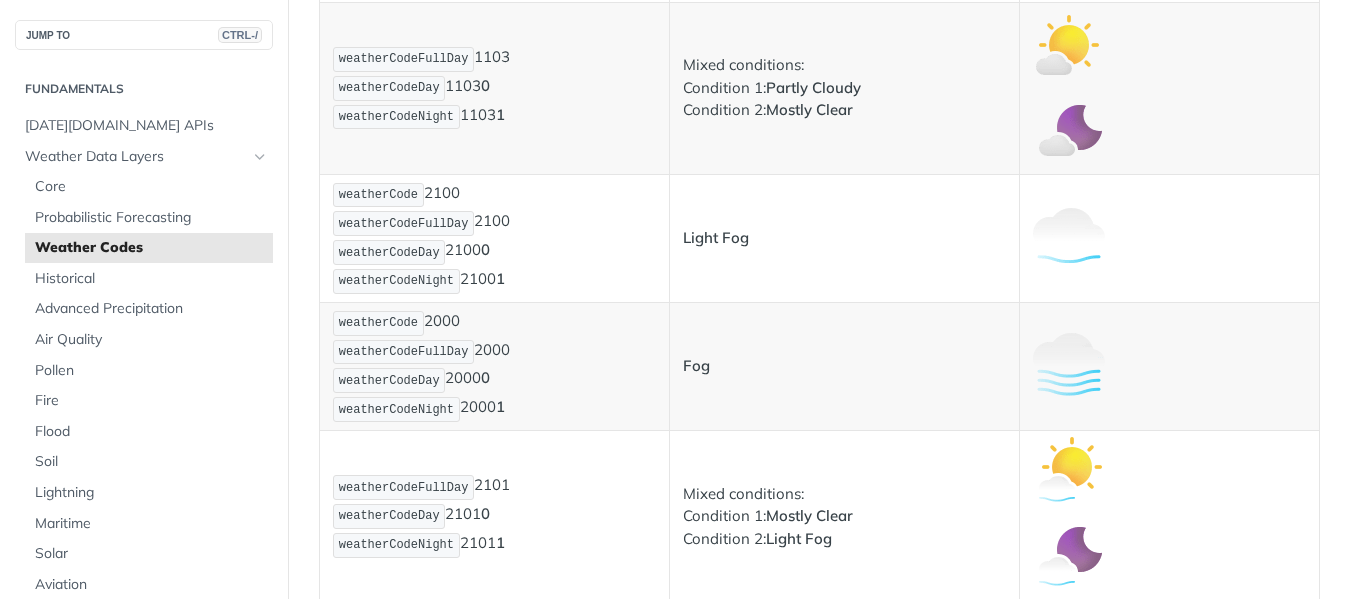 scroll, scrollTop: 1333, scrollLeft: 0, axis: vertical 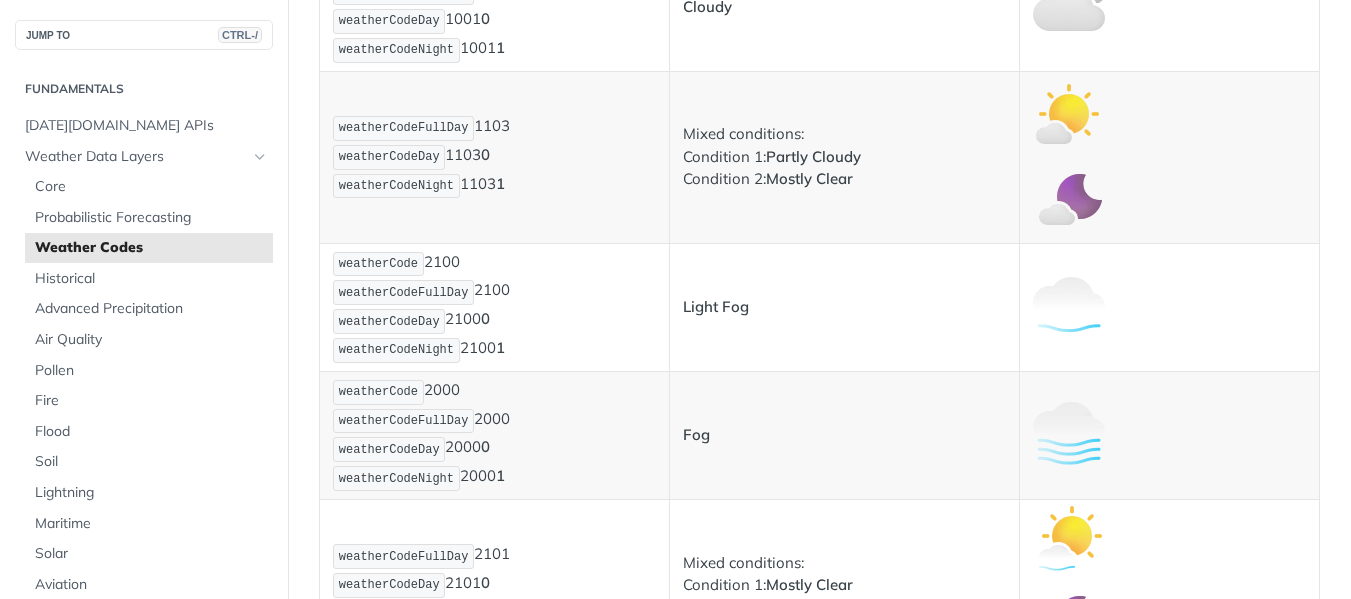 drag, startPoint x: 468, startPoint y: 392, endPoint x: 424, endPoint y: 391, distance: 44.011364 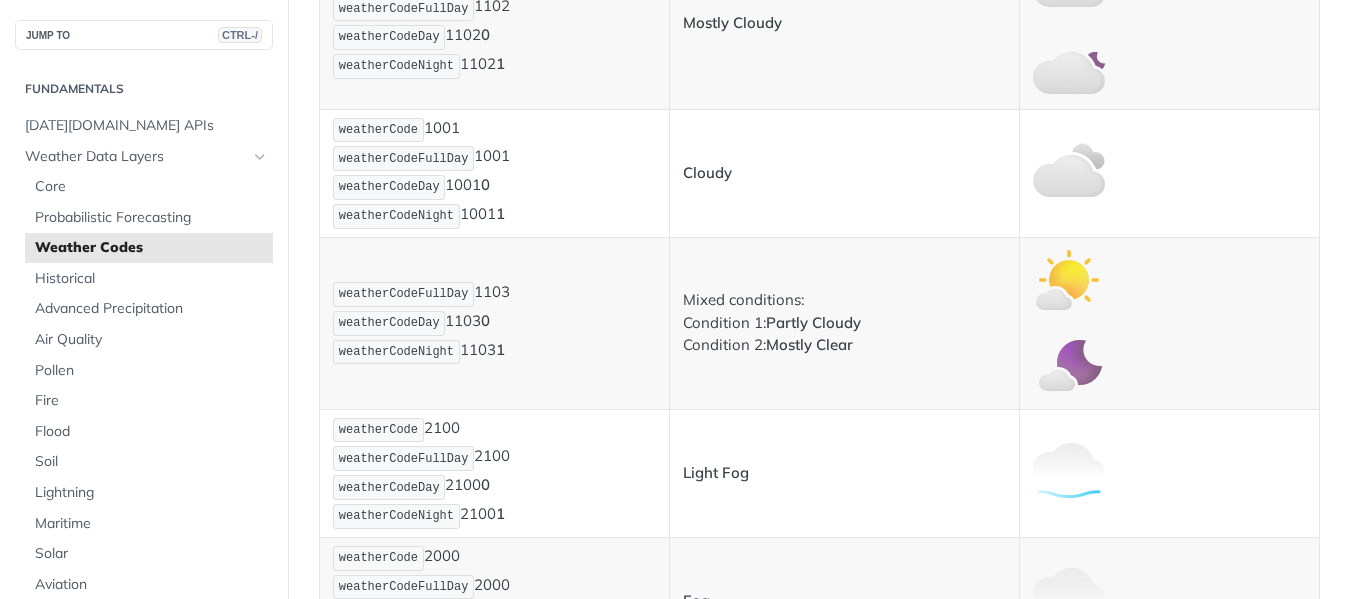 scroll, scrollTop: 1000, scrollLeft: 0, axis: vertical 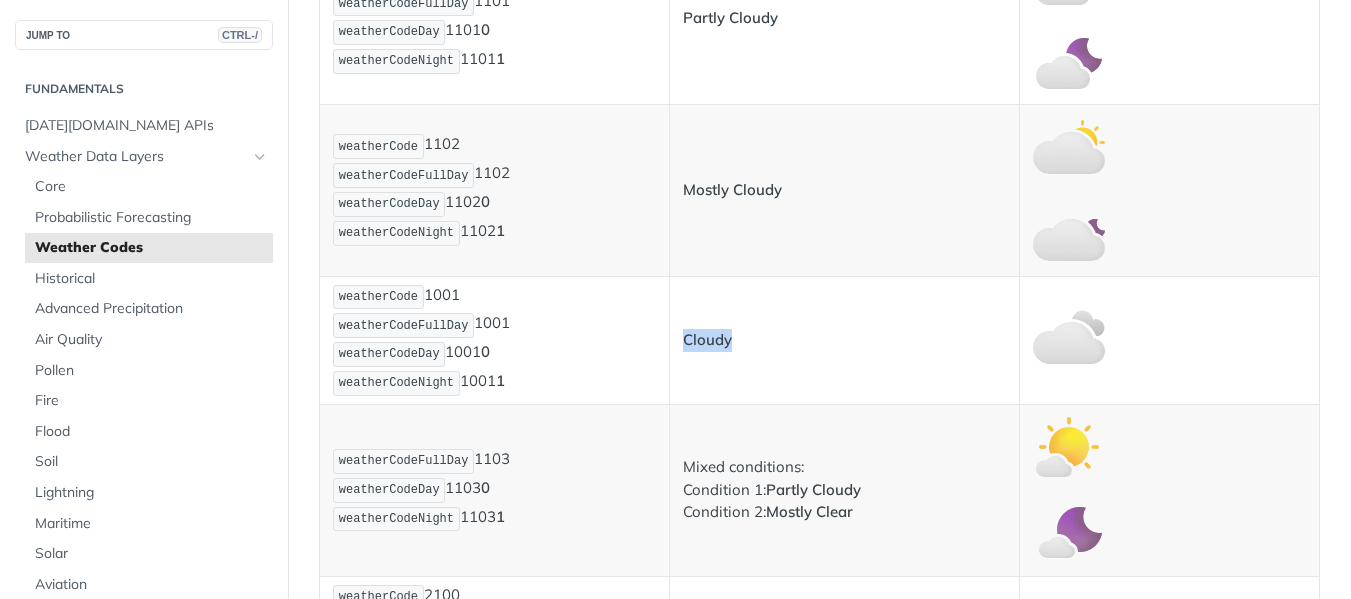 drag, startPoint x: 736, startPoint y: 341, endPoint x: 683, endPoint y: 344, distance: 53.08484 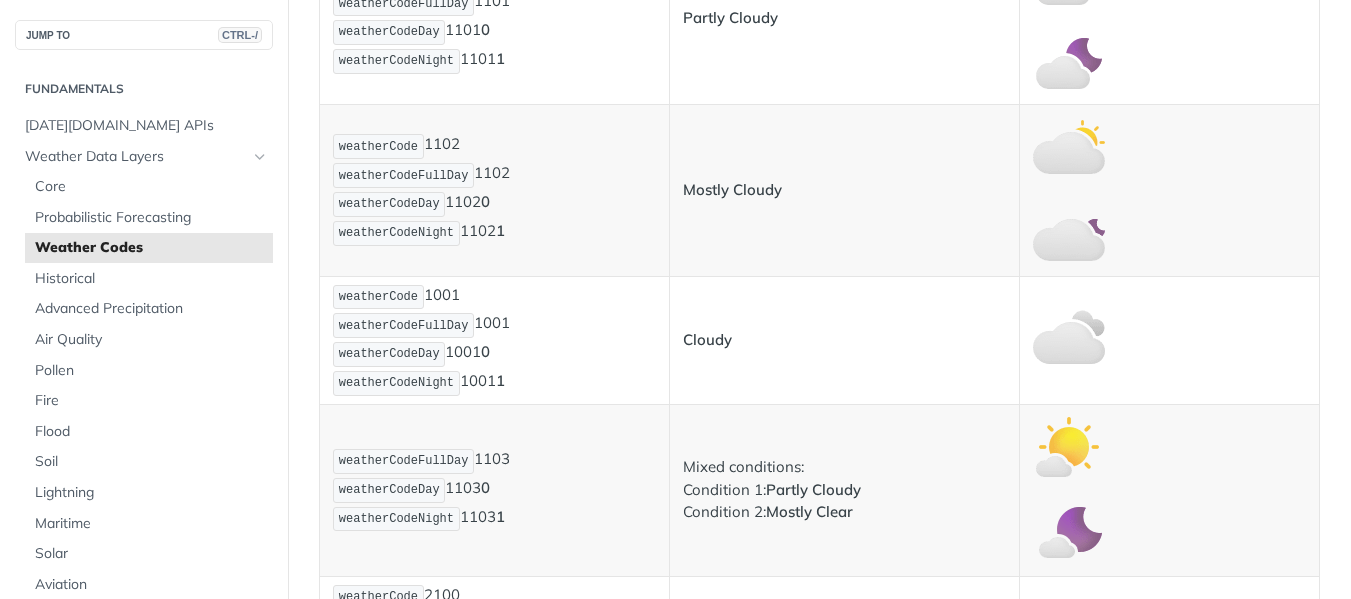 click on "weatherCode  1001
weatherCodeFullDay  1001
weatherCodeDay  1001 0
weatherCodeNight  1001 1" at bounding box center [494, 340] 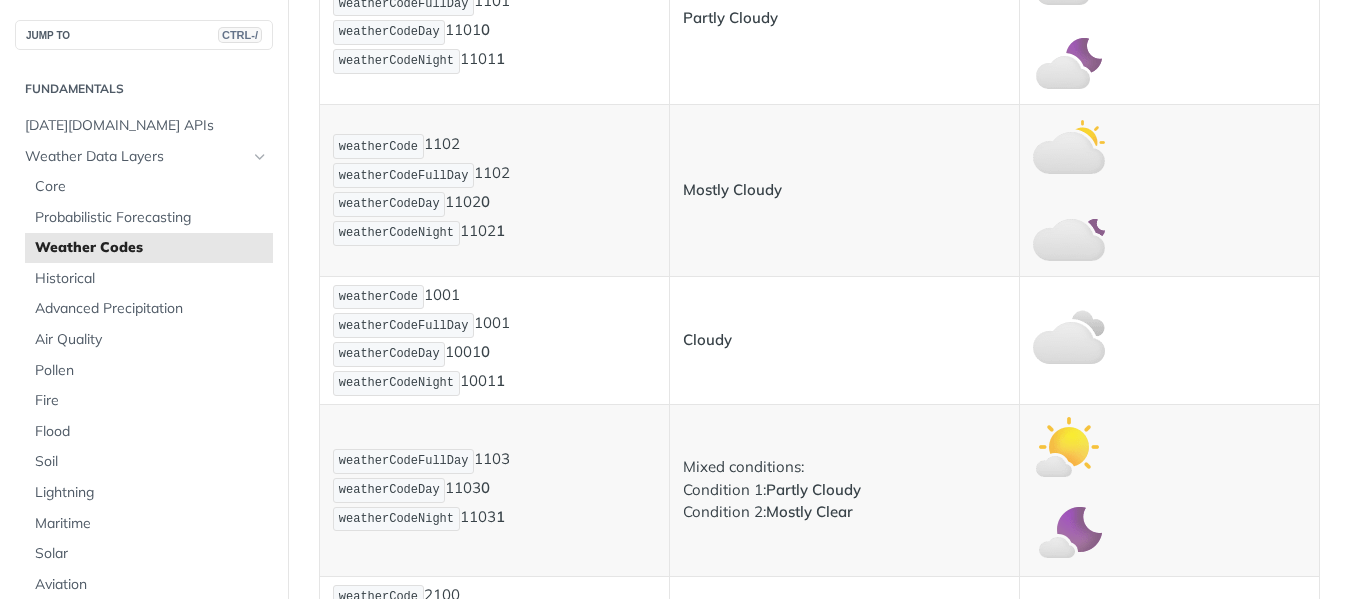 drag, startPoint x: 461, startPoint y: 299, endPoint x: 422, endPoint y: 299, distance: 39 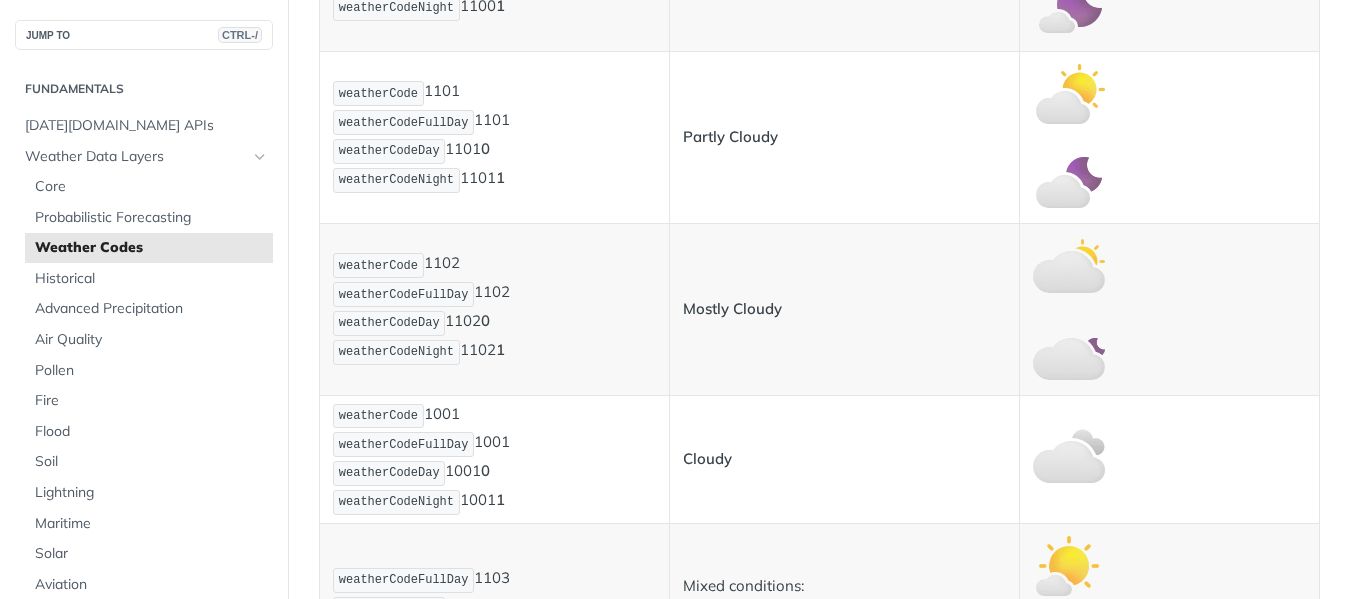 scroll, scrollTop: 833, scrollLeft: 0, axis: vertical 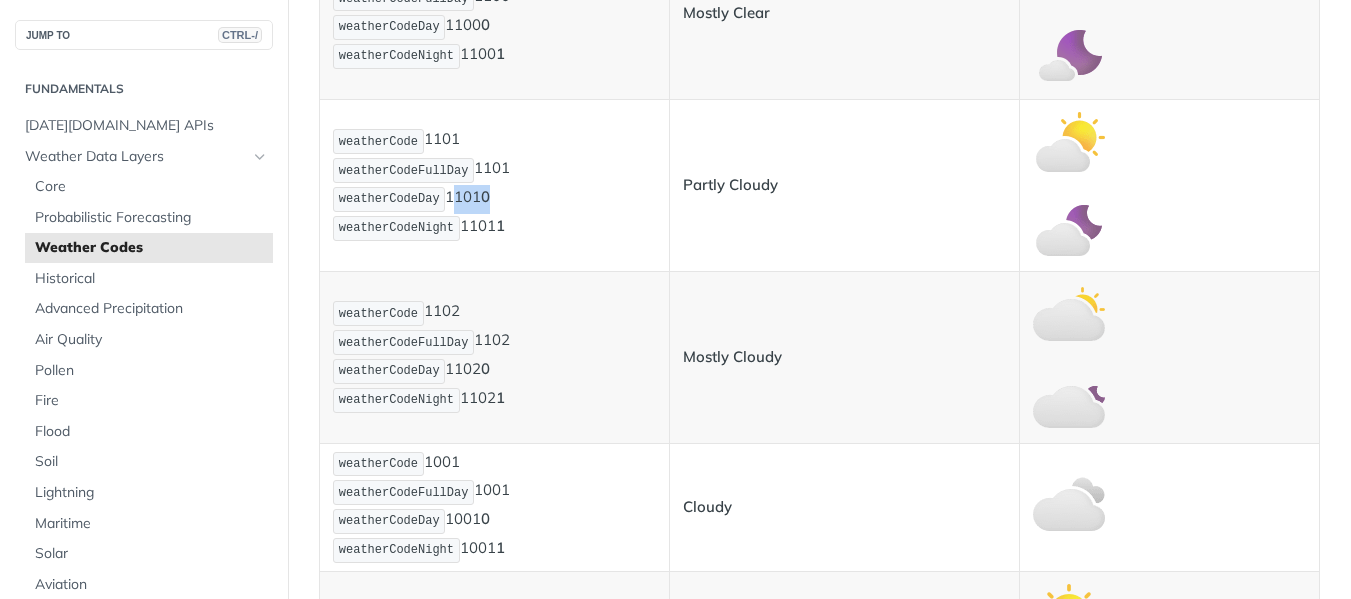 drag, startPoint x: 486, startPoint y: 197, endPoint x: 443, endPoint y: 198, distance: 43.011627 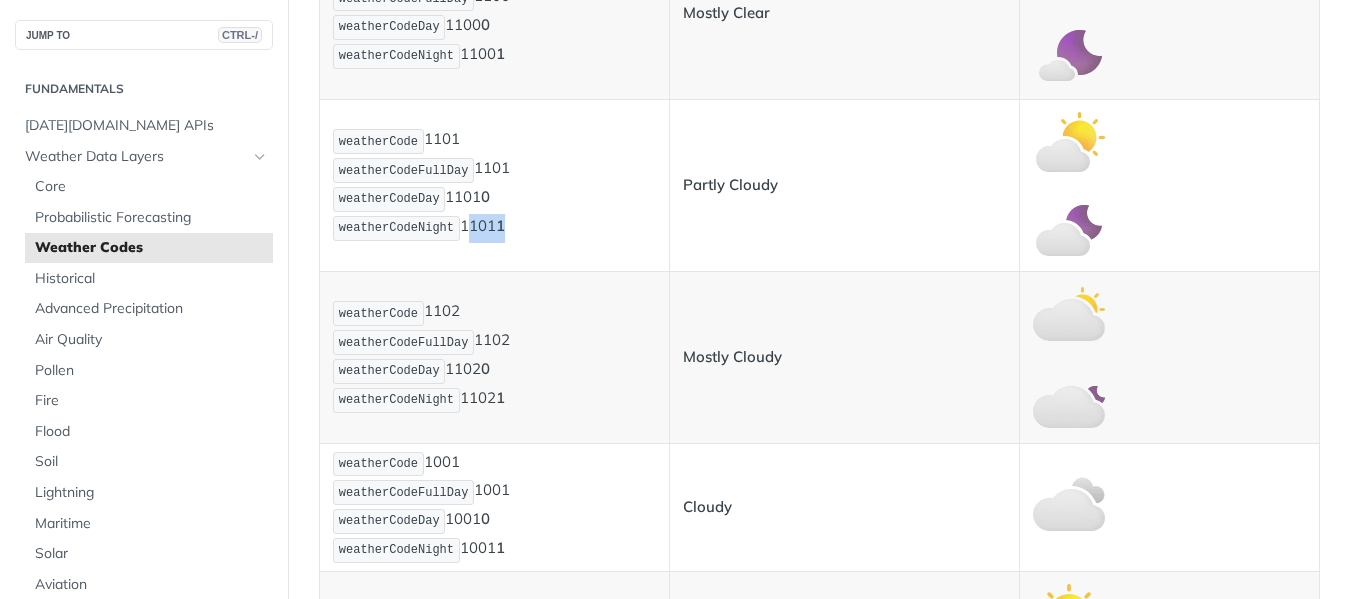drag, startPoint x: 510, startPoint y: 236, endPoint x: 455, endPoint y: 234, distance: 55.03635 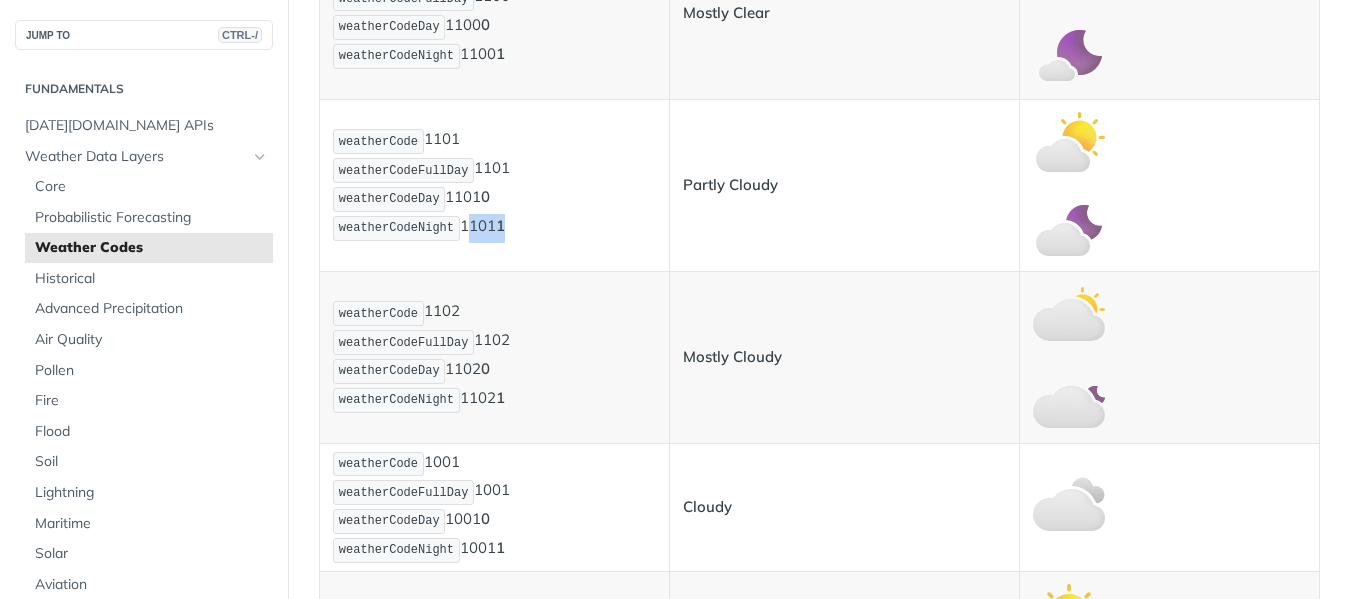 copy on "1101 1" 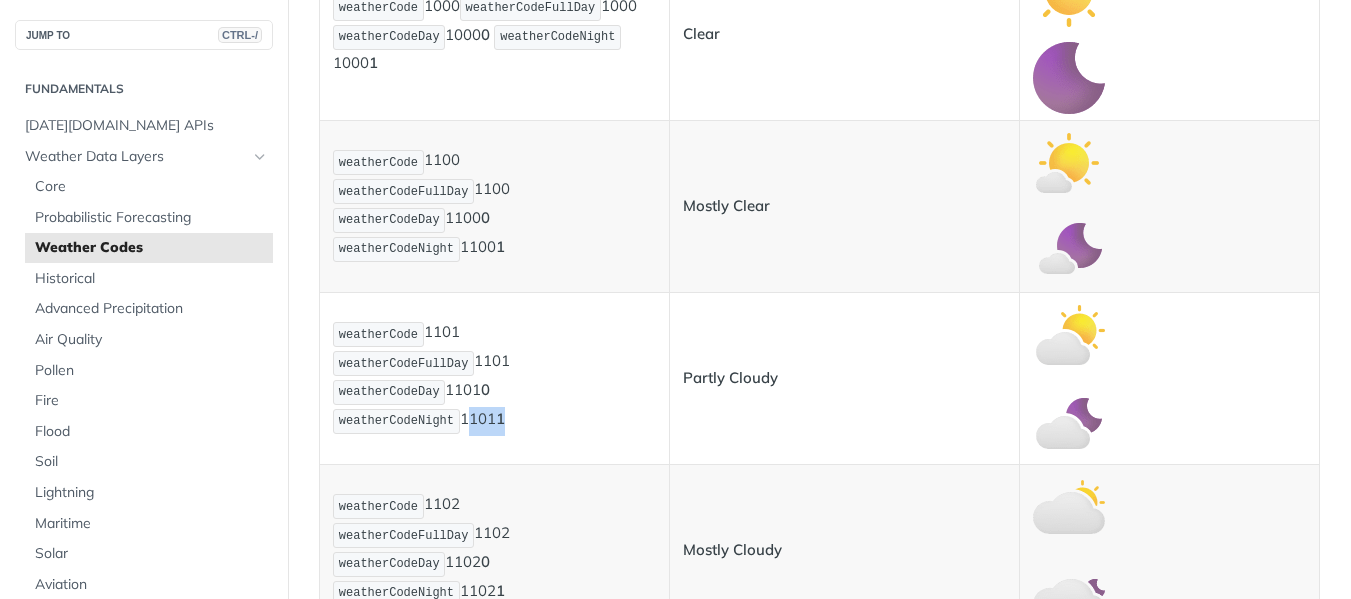 scroll, scrollTop: 500, scrollLeft: 0, axis: vertical 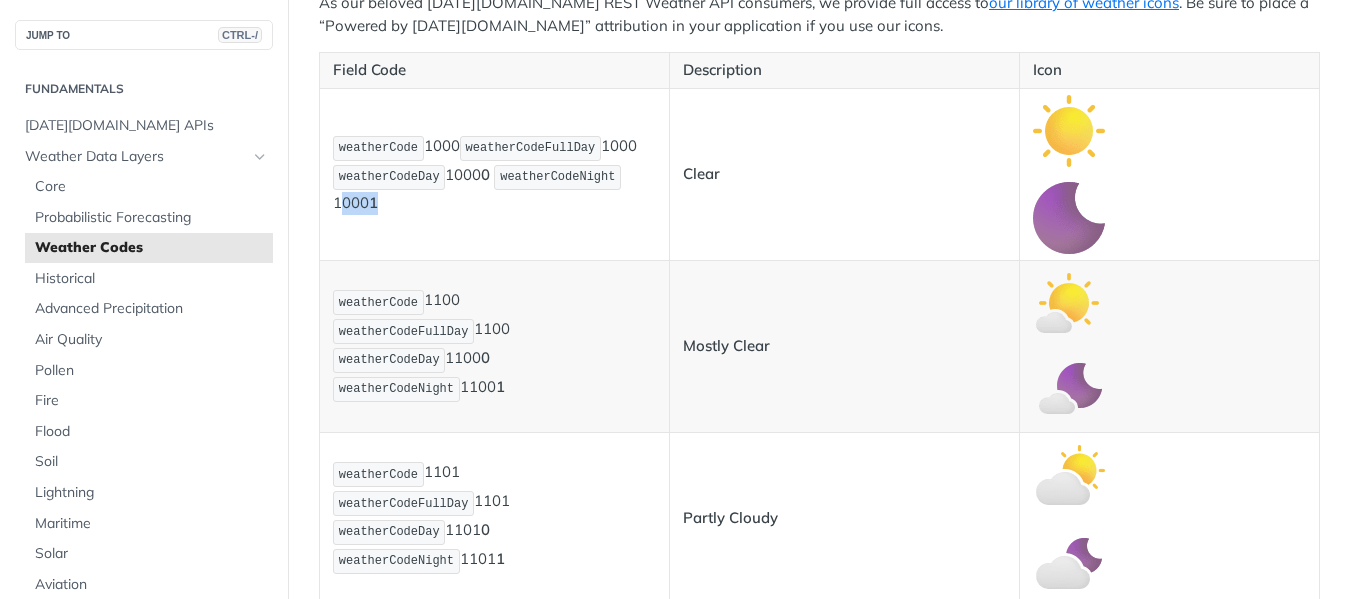 drag, startPoint x: 661, startPoint y: 189, endPoint x: 613, endPoint y: 188, distance: 48.010414 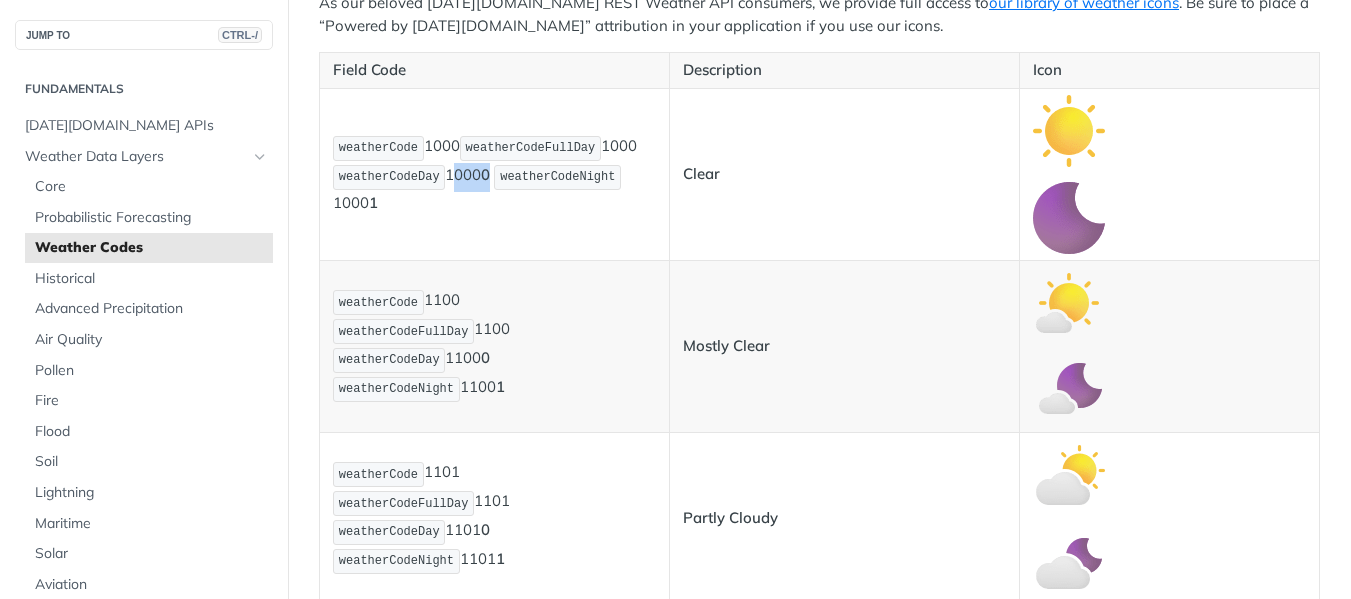 drag, startPoint x: 484, startPoint y: 188, endPoint x: 443, endPoint y: 183, distance: 41.303753 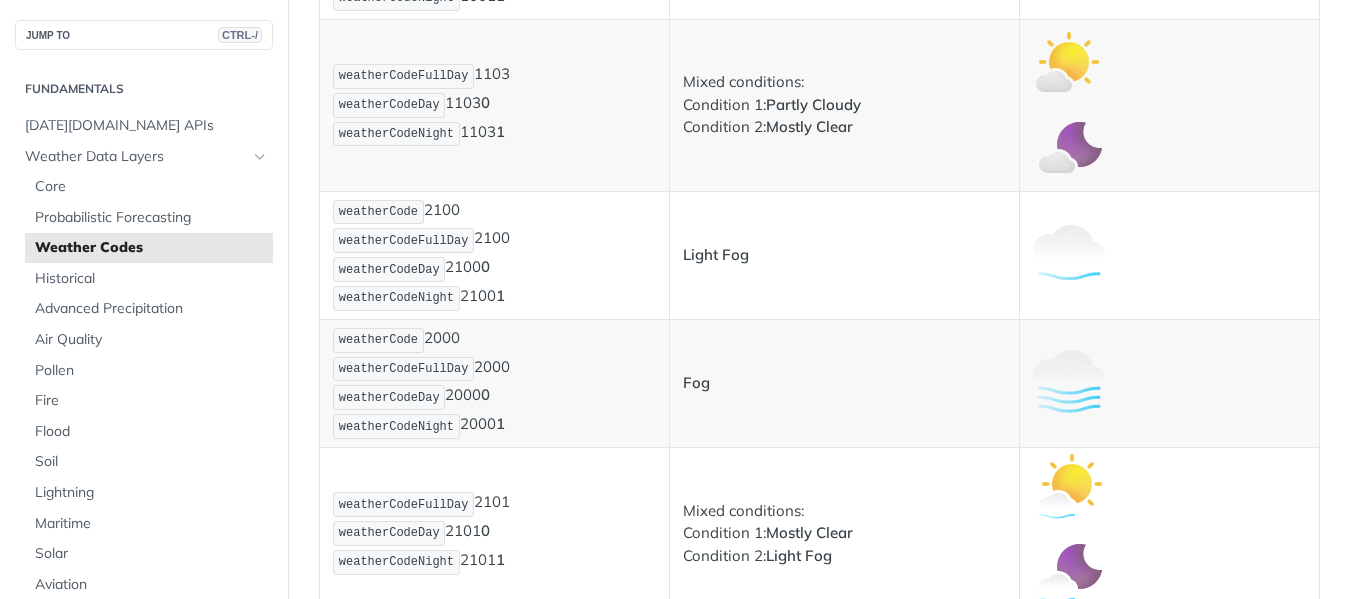 scroll, scrollTop: 1333, scrollLeft: 0, axis: vertical 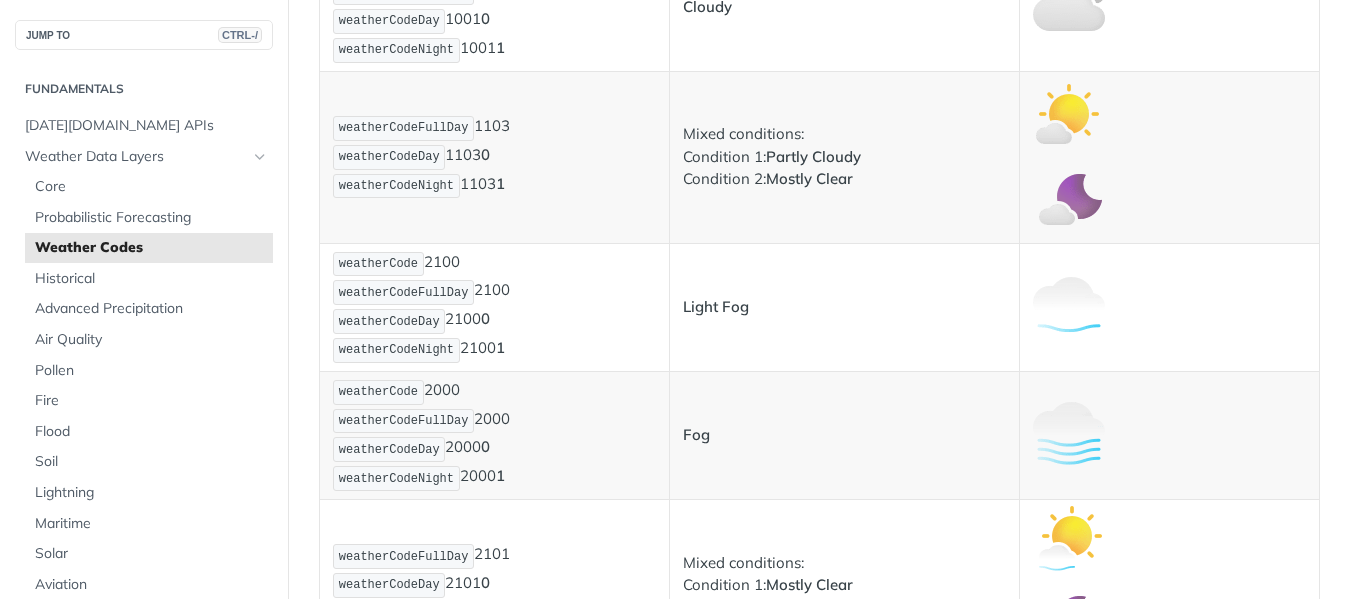 drag, startPoint x: 477, startPoint y: 383, endPoint x: 424, endPoint y: 385, distance: 53.037724 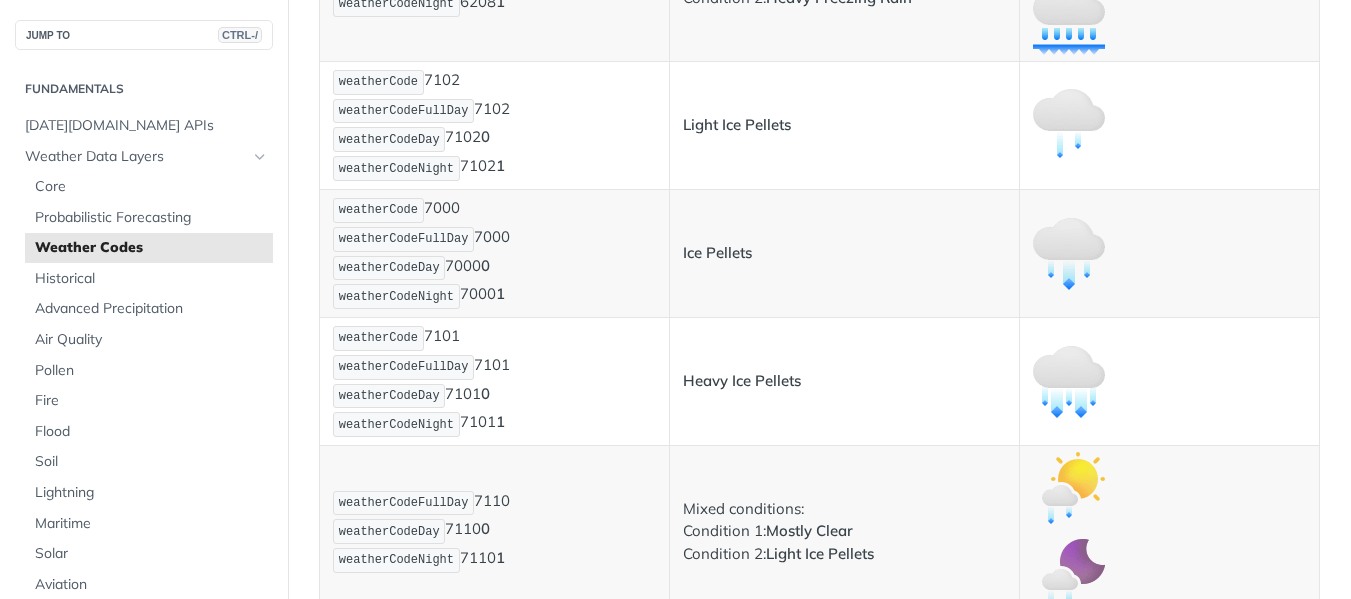 scroll, scrollTop: 11333, scrollLeft: 0, axis: vertical 